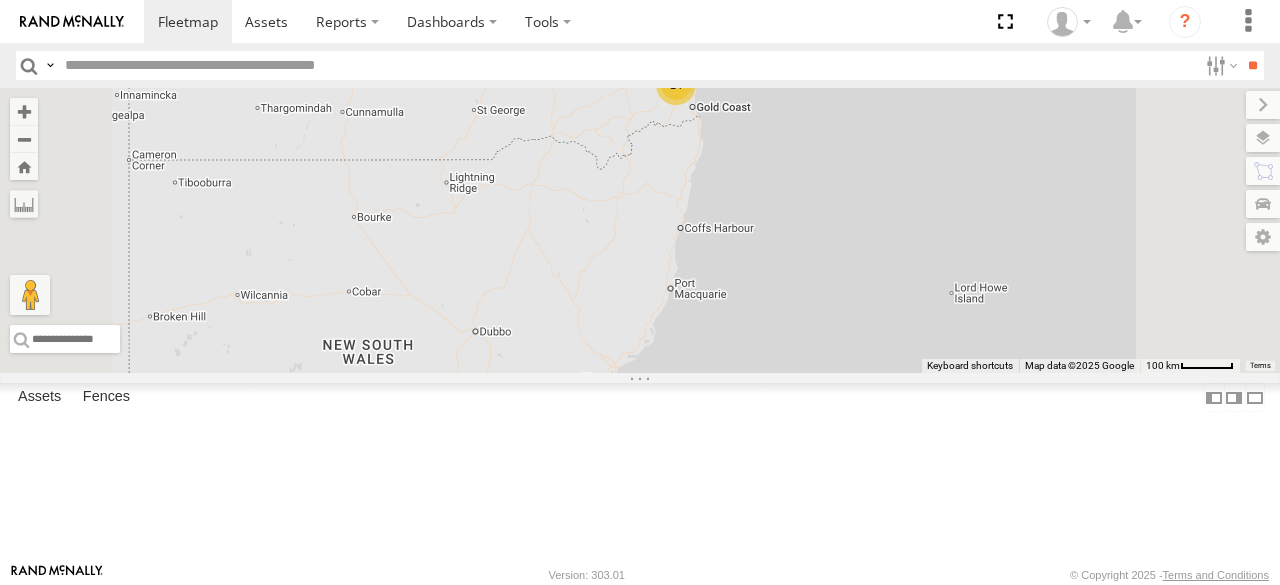 scroll, scrollTop: 0, scrollLeft: 0, axis: both 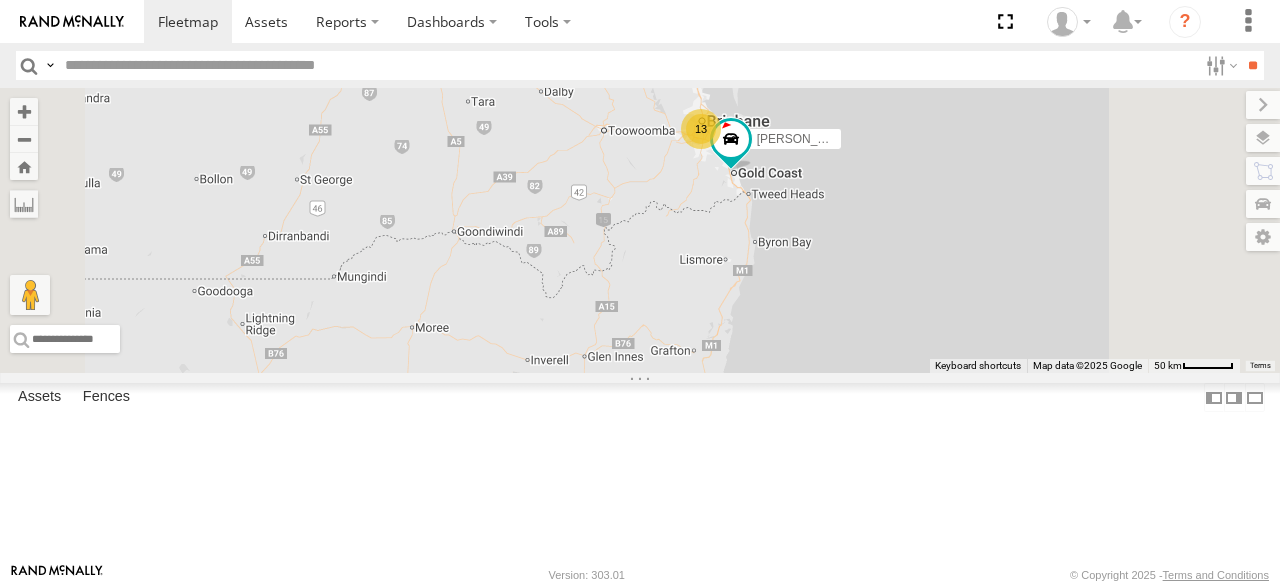 drag, startPoint x: 796, startPoint y: 295, endPoint x: 741, endPoint y: 376, distance: 97.90812 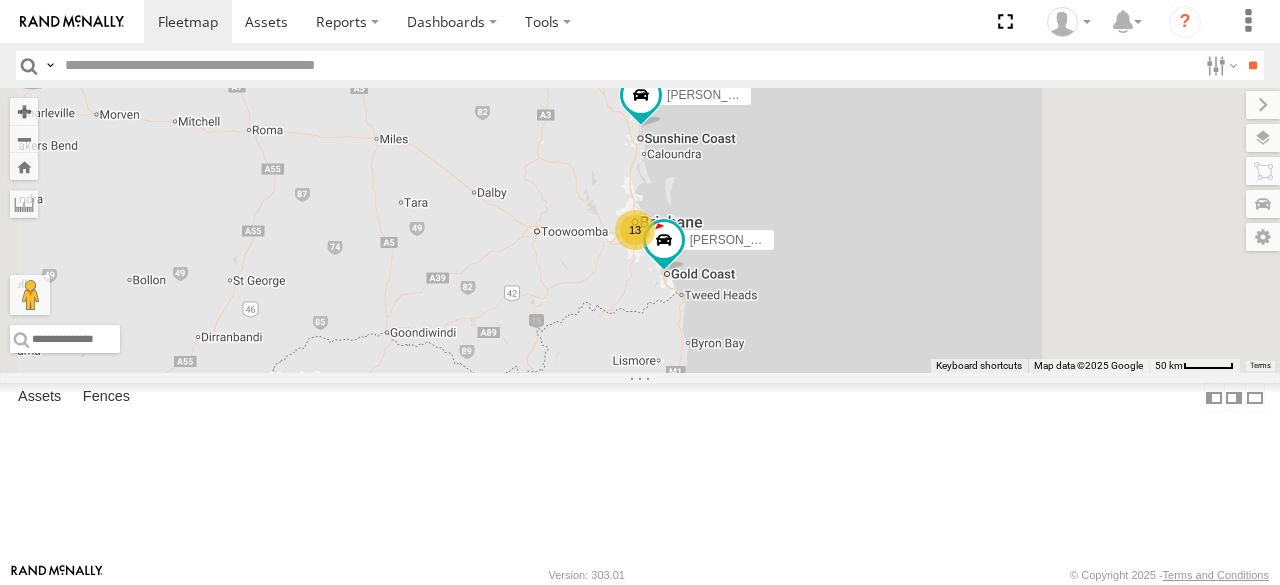 click on "[PERSON_NAME]- 817BG4 [PERSON_NAME] - 360NA6 NSW 13 [PERSON_NAME] - 347FB3" at bounding box center (640, 230) 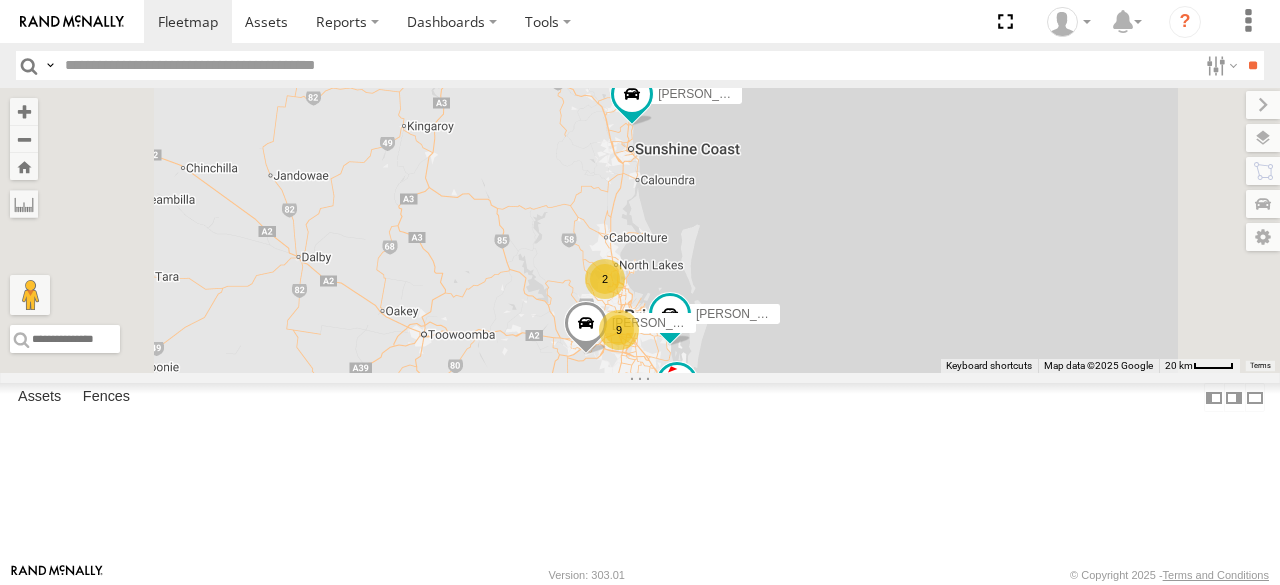 click on "[PERSON_NAME]- 817BG4 [PERSON_NAME] - 360NA6 [GEOGRAPHIC_DATA] [PERSON_NAME] - 347FB3 9 [PERSON_NAME] B - Corolla Hatch 2 [PERSON_NAME]" at bounding box center [640, 230] 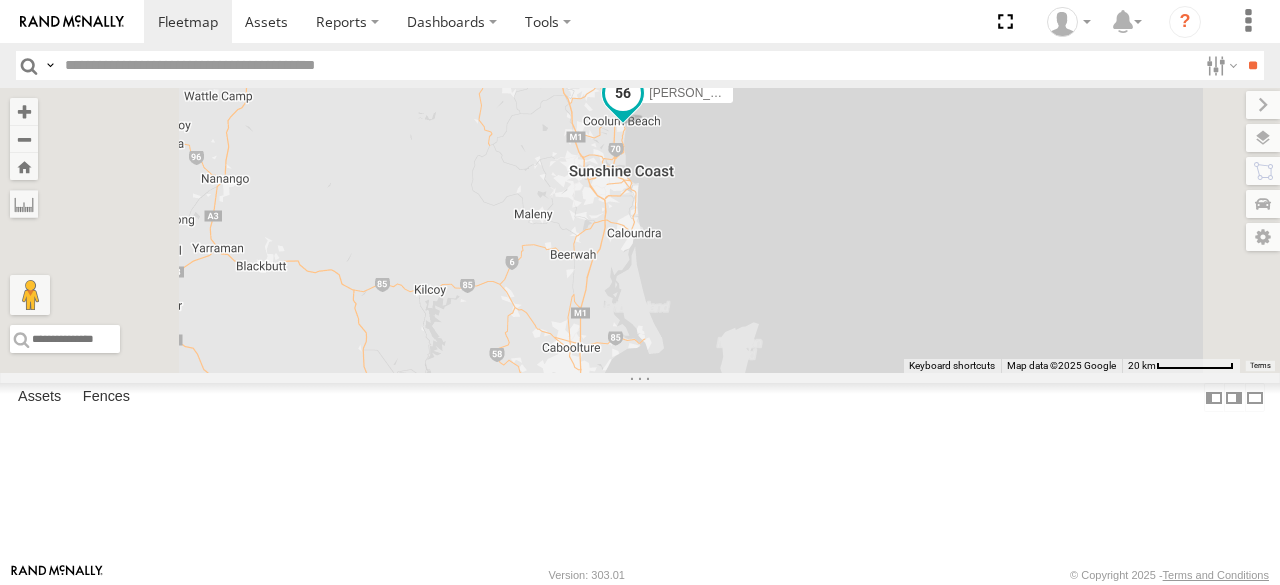 click at bounding box center [623, 98] 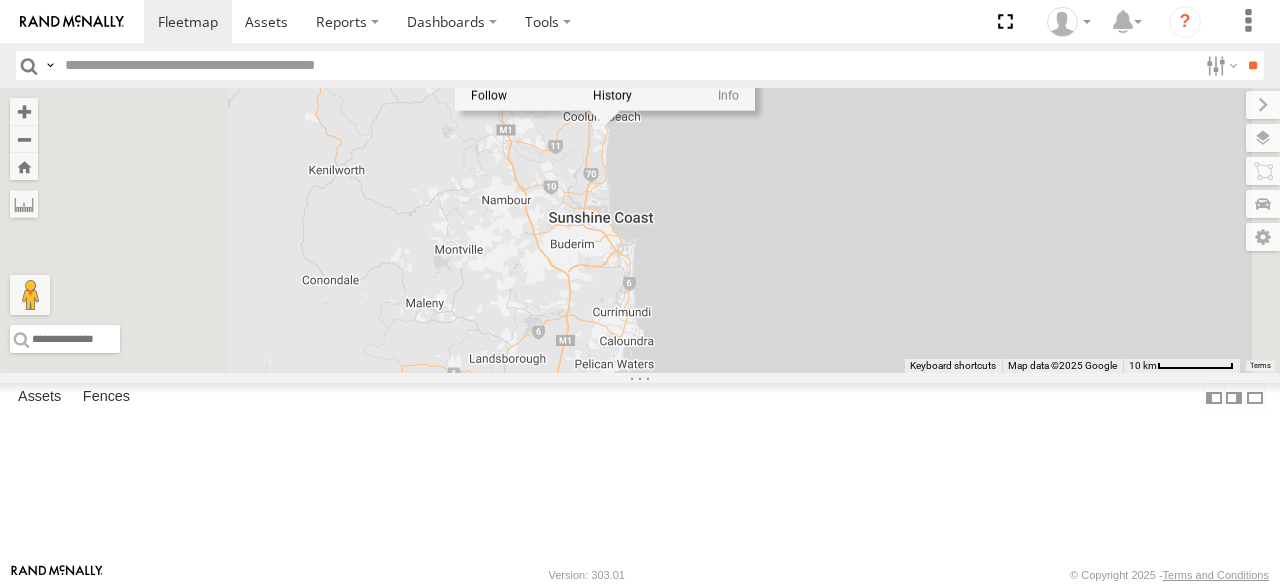 click on "[PERSON_NAME]- 817BG4 [PERSON_NAME] - 360NA6 NSW [PERSON_NAME] - 347FB3 [PERSON_NAME] - Corolla [PERSON_NAME] [PERSON_NAME] - 349FB3 [PERSON_NAME]- 817BG4 -26.53974 ,  153.09546 North 56 12:54:19 [DATE]" at bounding box center [640, 230] 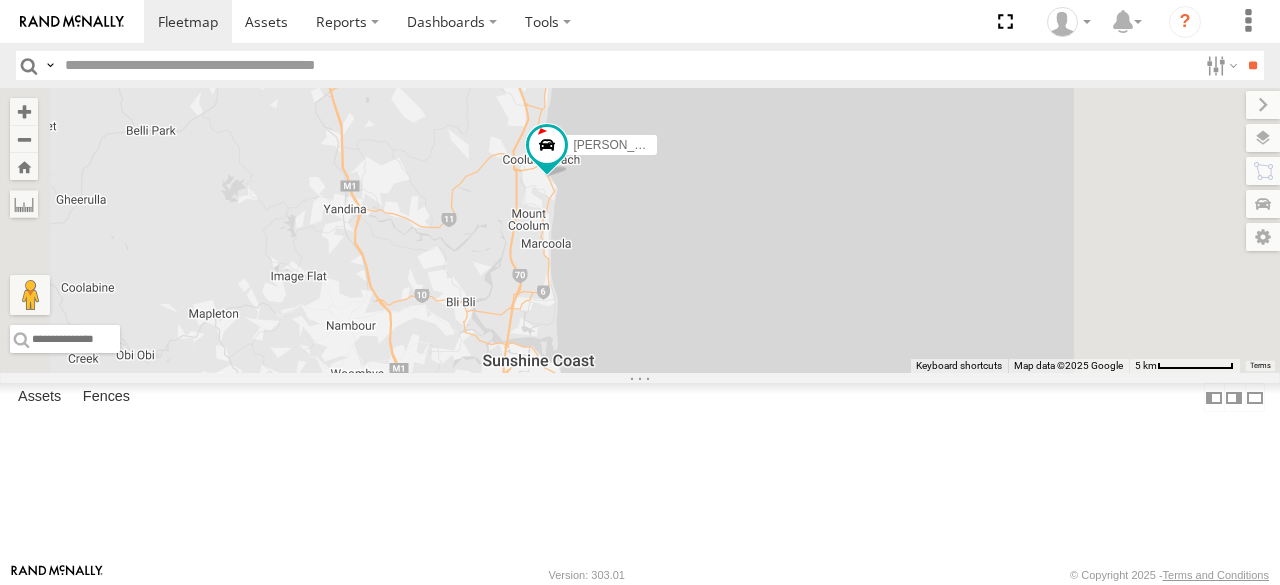 drag, startPoint x: 875, startPoint y: 213, endPoint x: 845, endPoint y: 272, distance: 66.189125 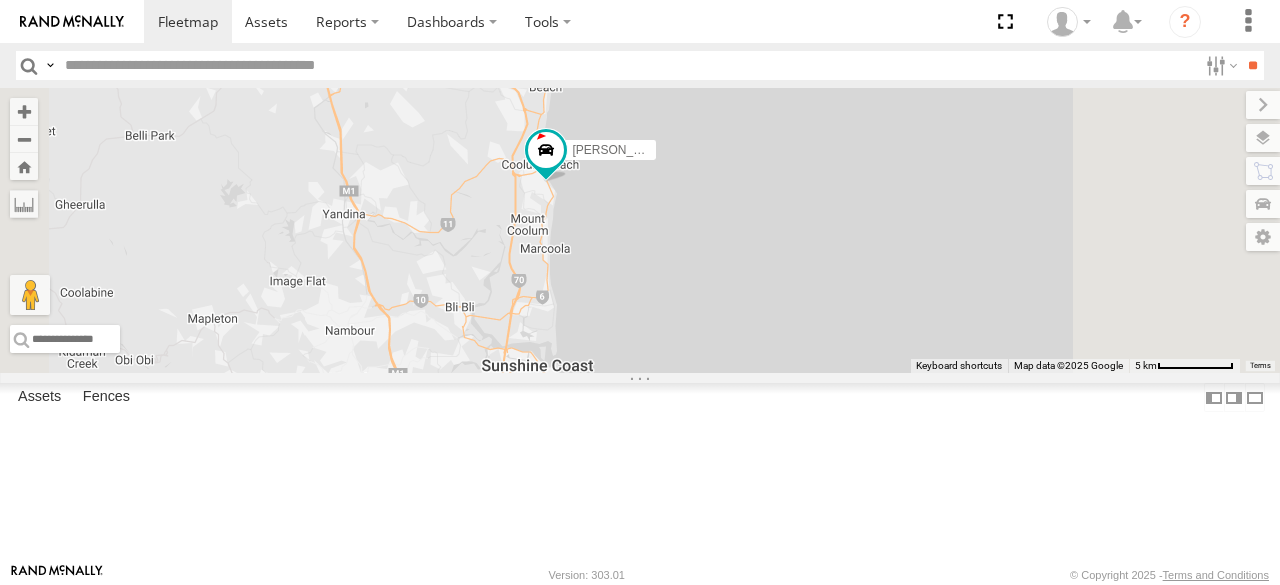 click on "[PERSON_NAME]- 817BG4 [PERSON_NAME] - 360NA6 NSW [PERSON_NAME] - 347FB3 [PERSON_NAME] B - Corolla [PERSON_NAME] [PERSON_NAME] - 349FB3" at bounding box center (640, 230) 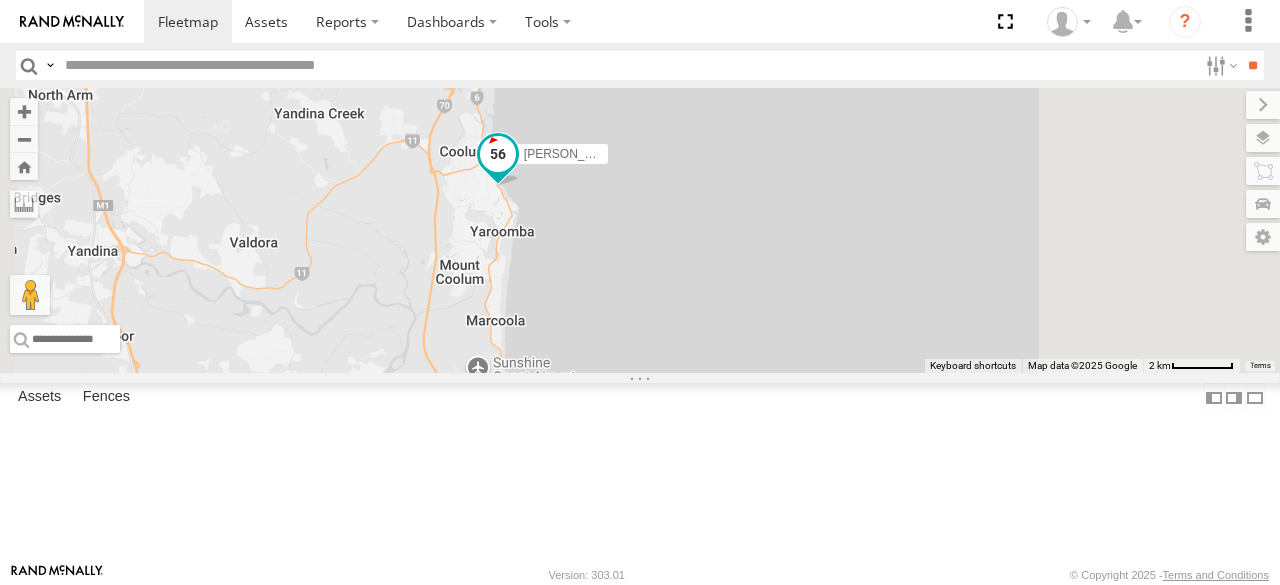 click at bounding box center [498, 154] 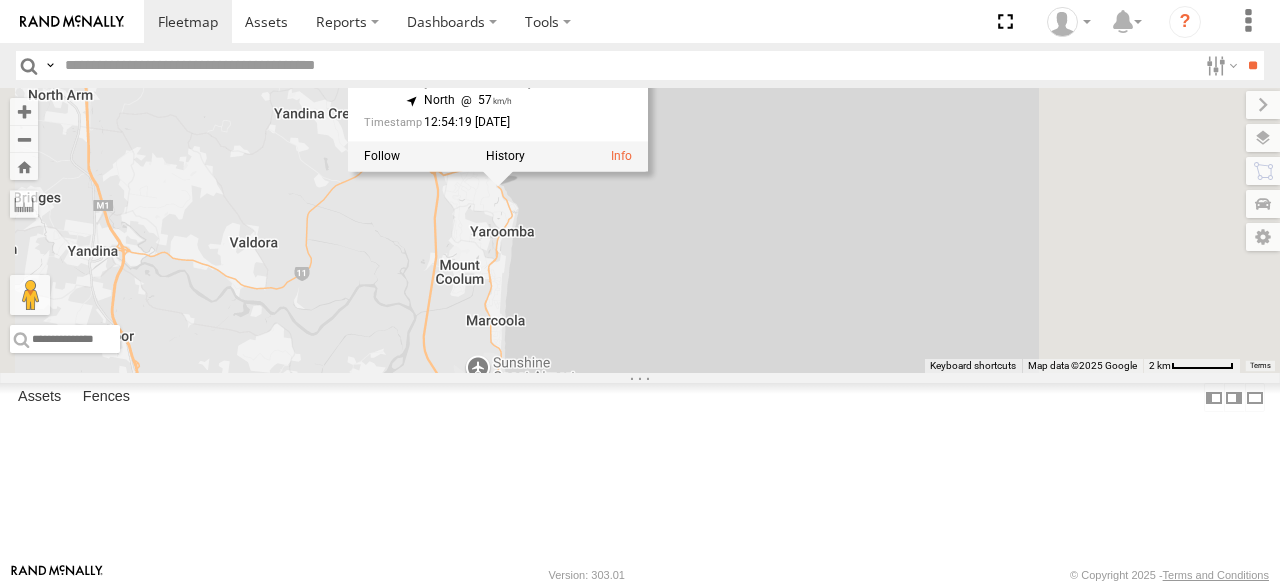 click on "[PERSON_NAME]- 817BG4 [PERSON_NAME] - 360NA6 [GEOGRAPHIC_DATA] [PERSON_NAME] - 347FB3 [PERSON_NAME] B - Corolla [PERSON_NAME] [PERSON_NAME] - 349FB3 [PERSON_NAME]- 817BG4 All Assets [PERSON_NAME] Way [GEOGRAPHIC_DATA] -26.53974 ,  153.09546 North 57 12:54:19 [DATE]" at bounding box center [640, 230] 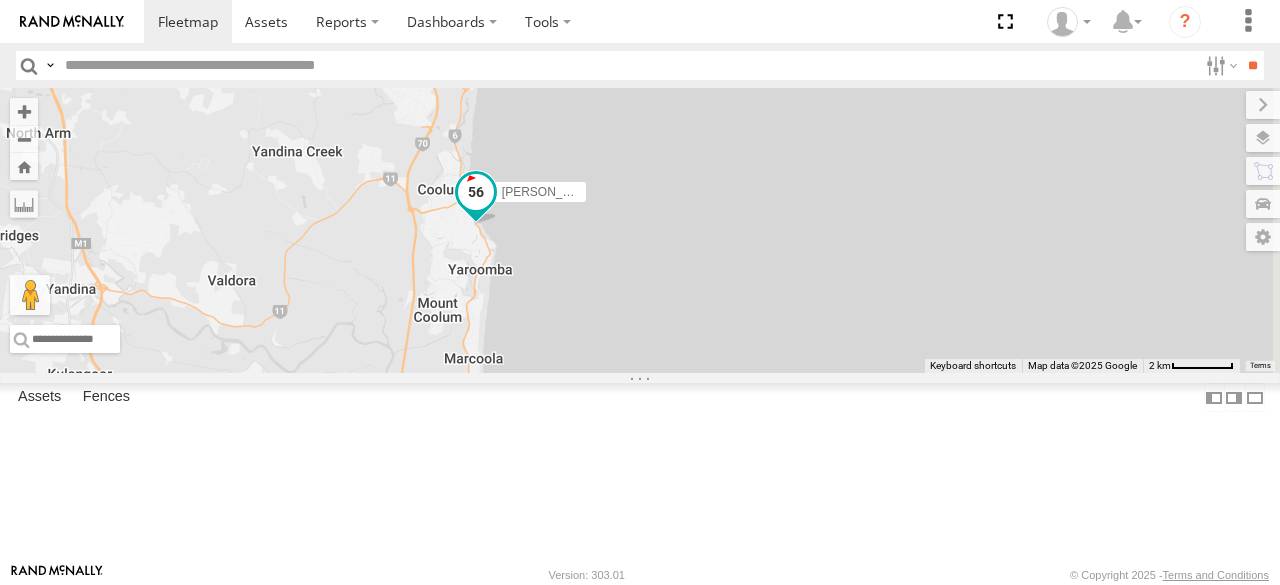drag, startPoint x: 750, startPoint y: 277, endPoint x: 728, endPoint y: 317, distance: 45.65085 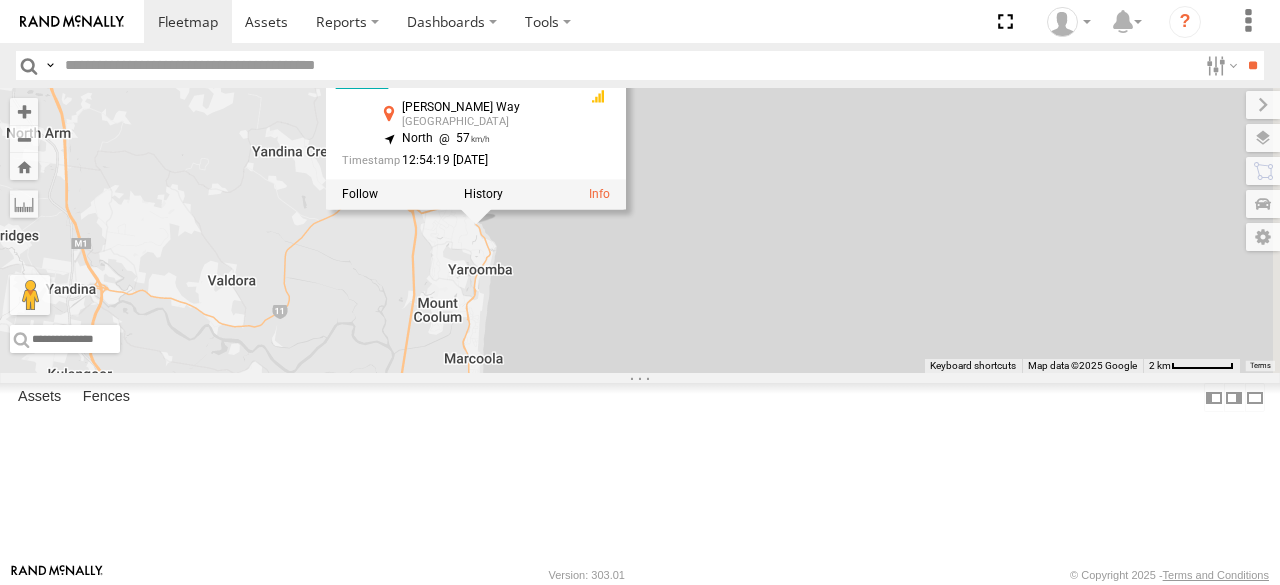 click on "[PERSON_NAME]- 817BG4 [PERSON_NAME] - 360NA6 [GEOGRAPHIC_DATA] [PERSON_NAME] - 347FB3 [PERSON_NAME] B - Corolla [PERSON_NAME] [PERSON_NAME] - 349FB3 [PERSON_NAME]- 817BG4 All Assets [PERSON_NAME] Way [GEOGRAPHIC_DATA] -26.53974 ,  153.09546 North 57 12:54:19 [DATE]" at bounding box center (640, 230) 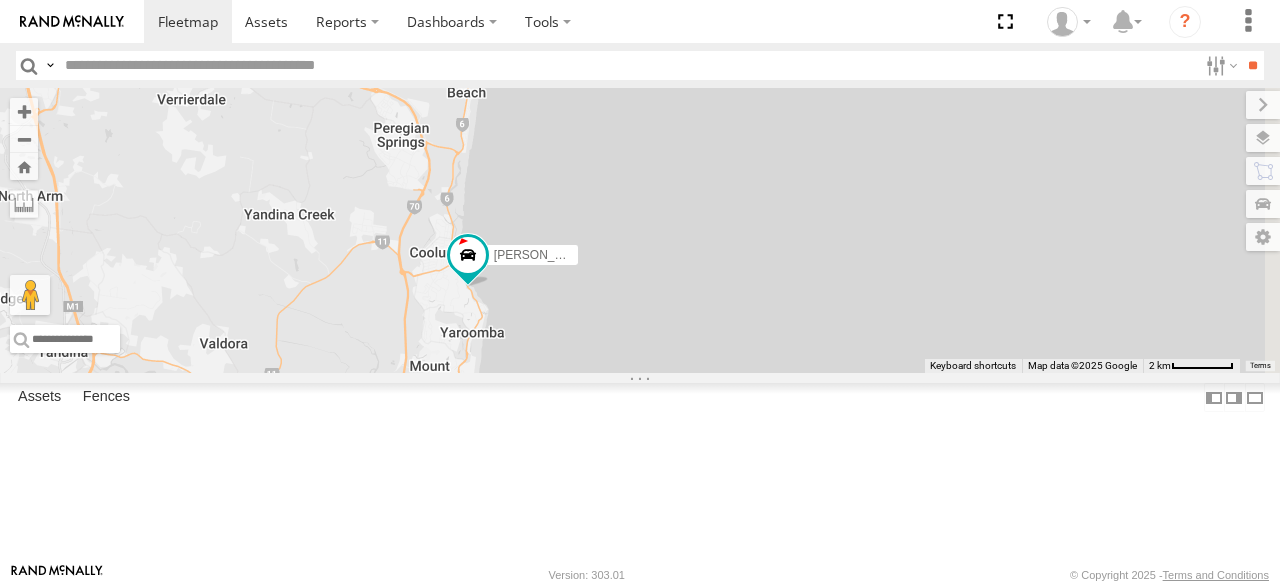 drag, startPoint x: 810, startPoint y: 211, endPoint x: 802, endPoint y: 276, distance: 65.490456 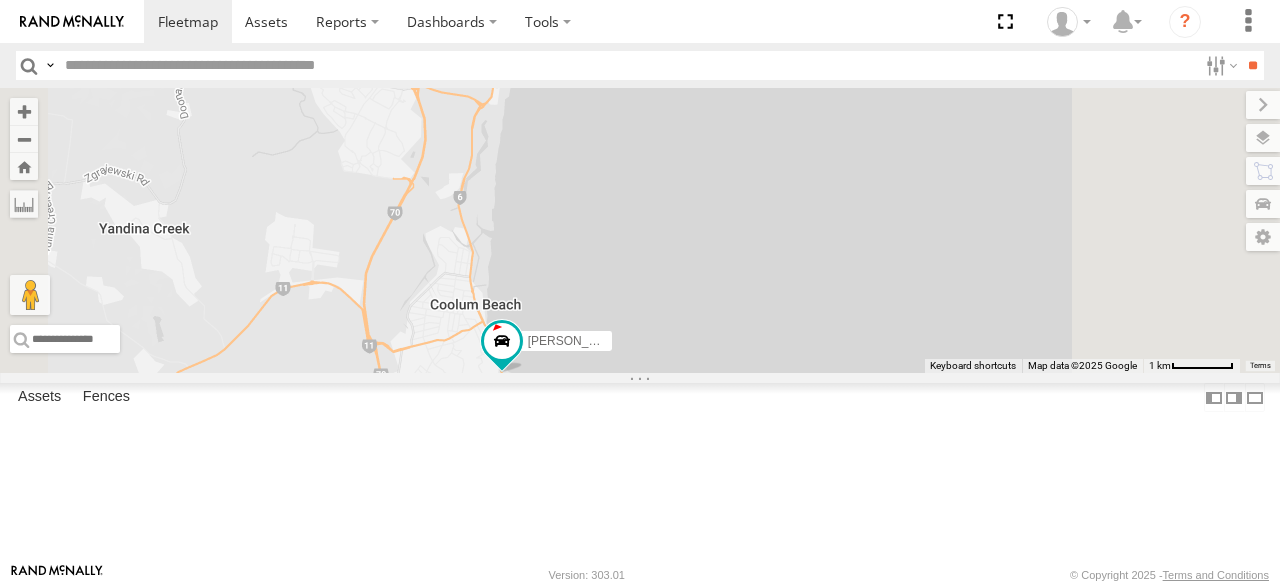 click on "[PERSON_NAME]- 817BG4 [PERSON_NAME] - 360NA6 NSW [PERSON_NAME] - 347FB3 [PERSON_NAME] B - Corolla [PERSON_NAME] [PERSON_NAME] - 349FB3" at bounding box center [640, 230] 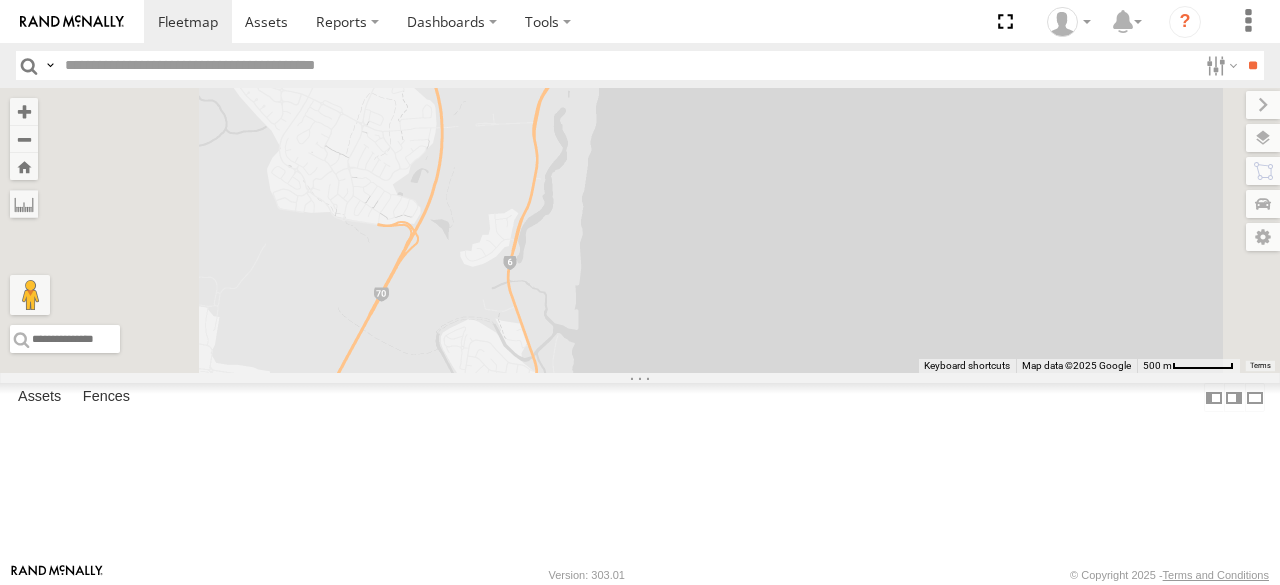 drag, startPoint x: 695, startPoint y: 255, endPoint x: 726, endPoint y: 322, distance: 73.82411 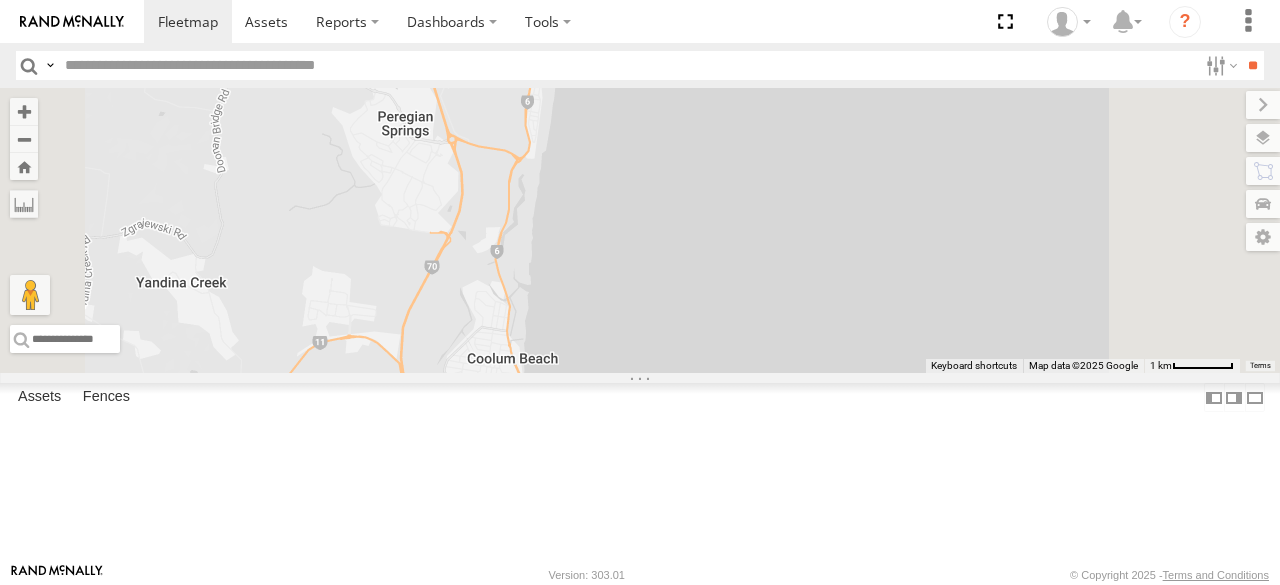 click at bounding box center [539, 395] 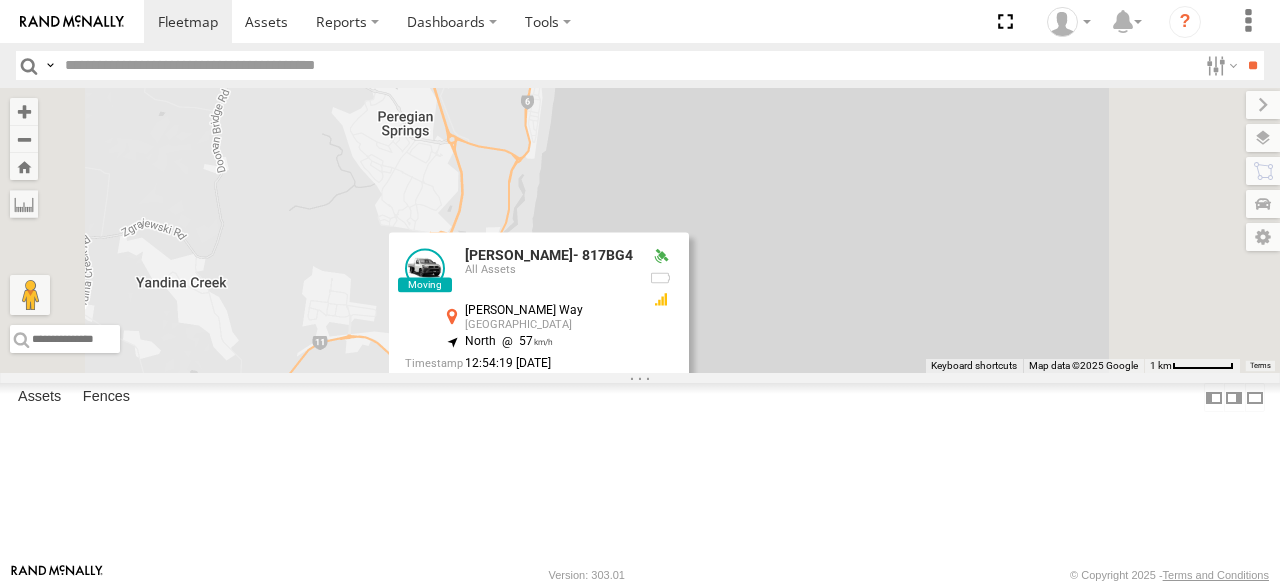 click on "[PERSON_NAME]- 817BG4 [PERSON_NAME] - 360NA6 [GEOGRAPHIC_DATA] [PERSON_NAME] - 347FB3 [PERSON_NAME] B - Corolla [PERSON_NAME] [PERSON_NAME] - 349FB3 [PERSON_NAME]- 817BG4 All Assets [PERSON_NAME] Way [GEOGRAPHIC_DATA] -26.53974 ,  153.09546 North 57 12:54:19 [DATE]" at bounding box center [640, 230] 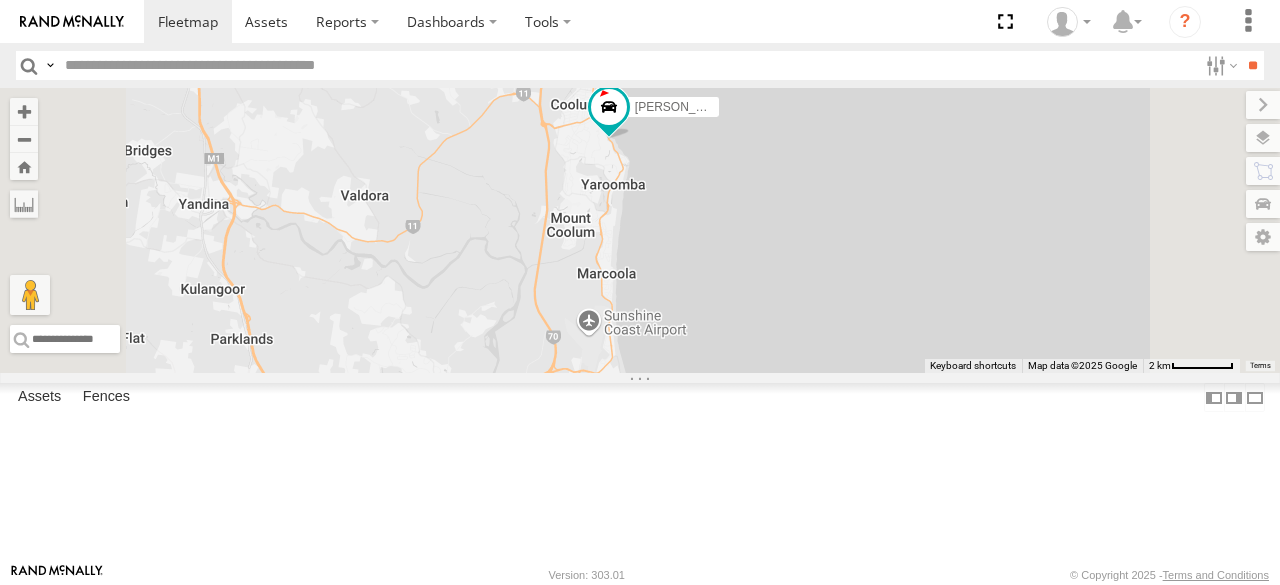 drag, startPoint x: 876, startPoint y: 445, endPoint x: 901, endPoint y: 274, distance: 172.81783 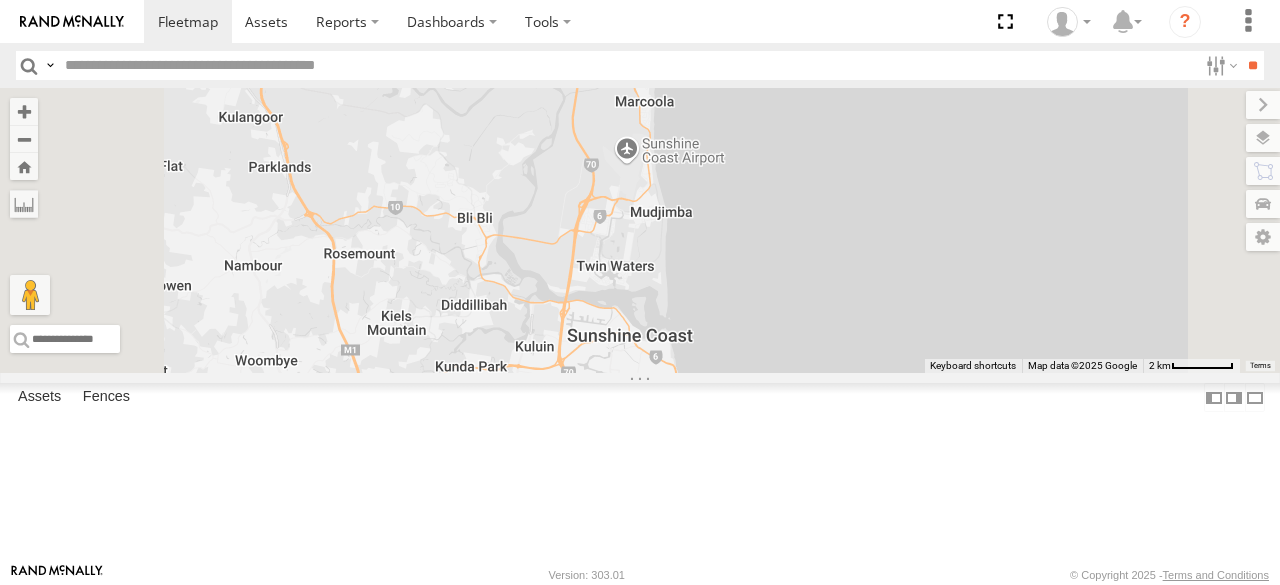 drag, startPoint x: 870, startPoint y: 414, endPoint x: 910, endPoint y: 265, distance: 154.27573 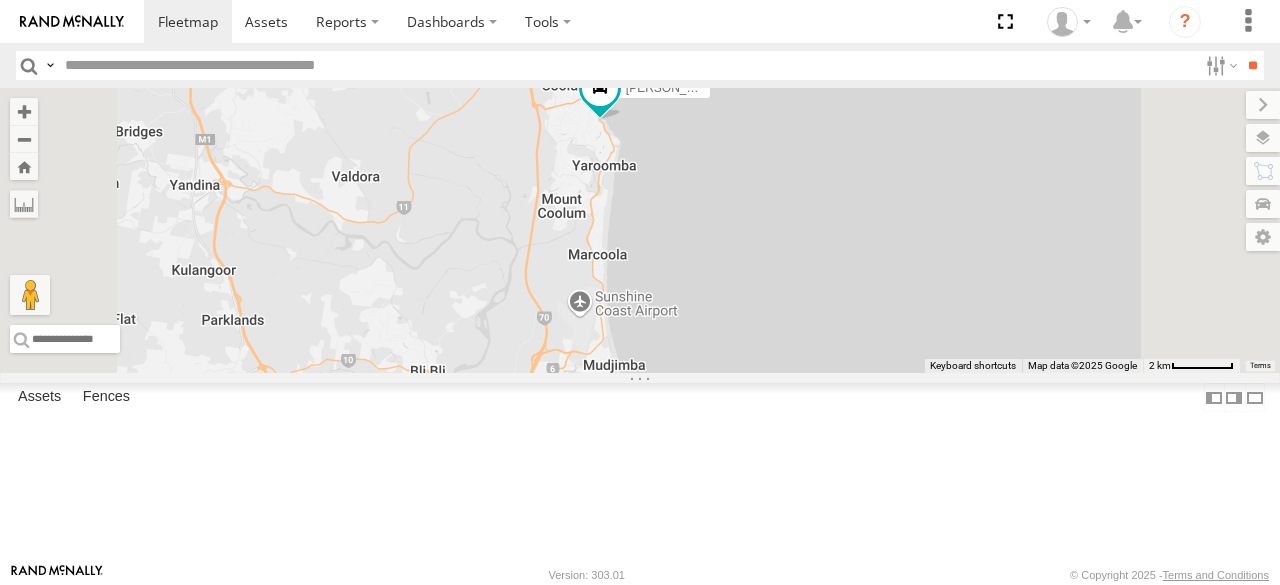 drag, startPoint x: 908, startPoint y: 234, endPoint x: 859, endPoint y: 398, distance: 171.16367 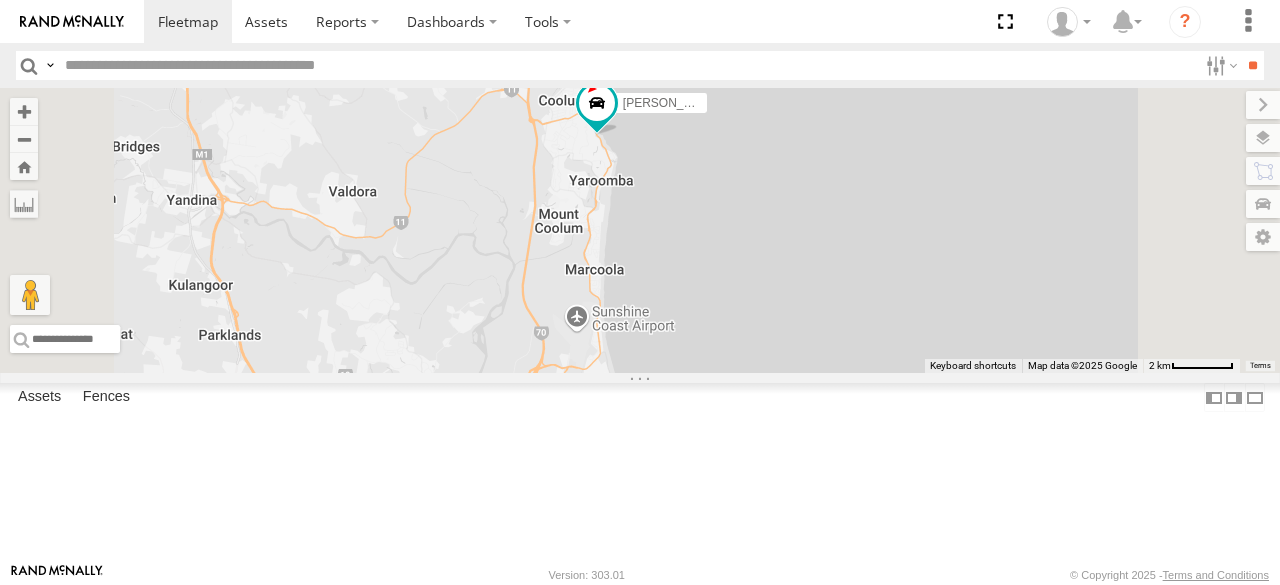 click on "[PERSON_NAME]- 817BG4" at bounding box center [640, 230] 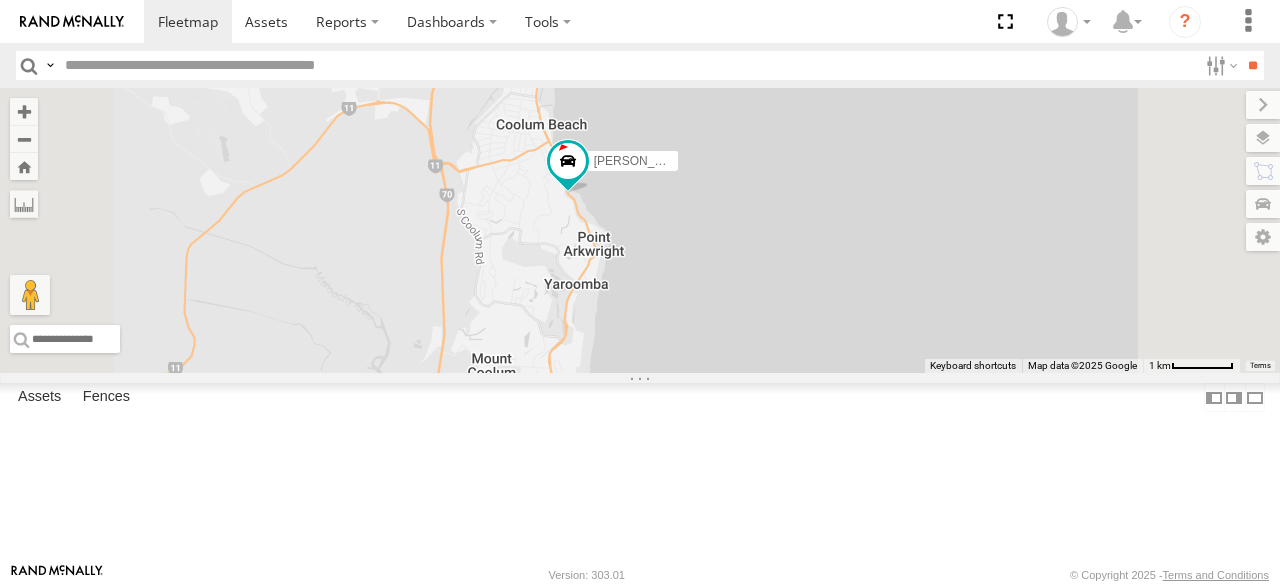 drag, startPoint x: 841, startPoint y: 215, endPoint x: 823, endPoint y: 330, distance: 116.40017 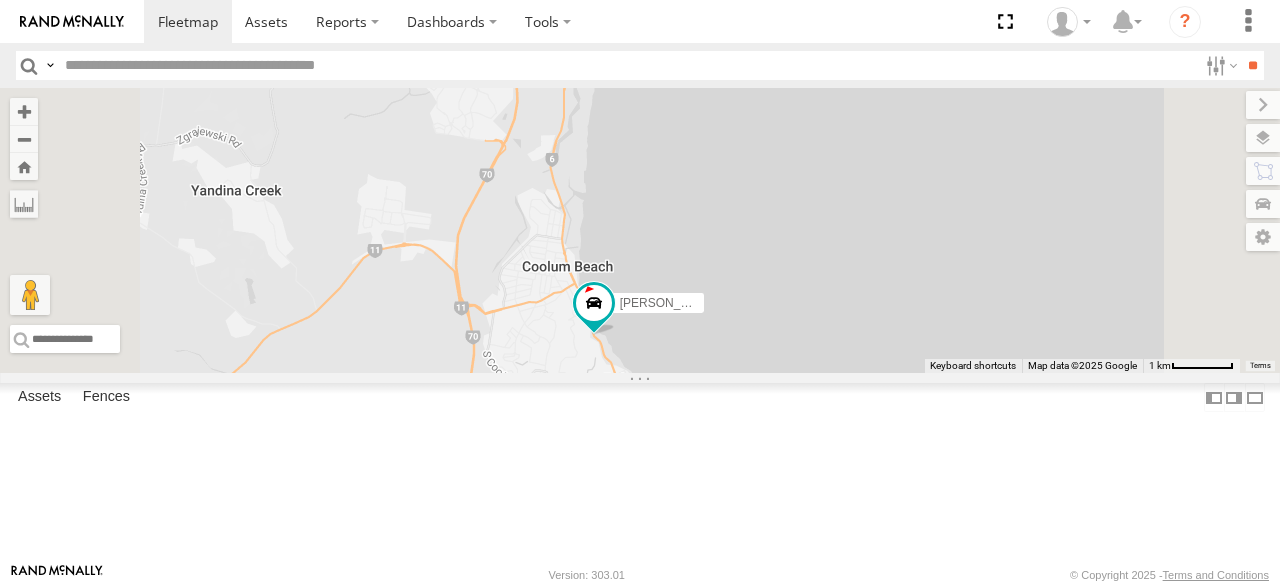 drag, startPoint x: 762, startPoint y: 287, endPoint x: 791, endPoint y: 421, distance: 137.10216 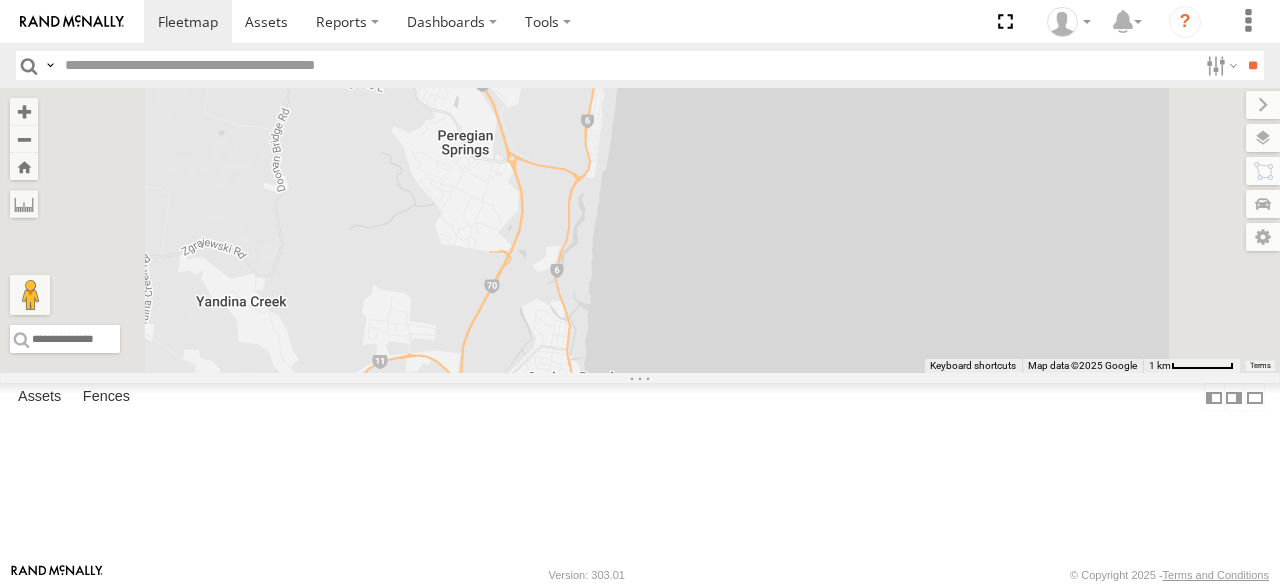 drag, startPoint x: 785, startPoint y: 321, endPoint x: 791, endPoint y: 443, distance: 122.14745 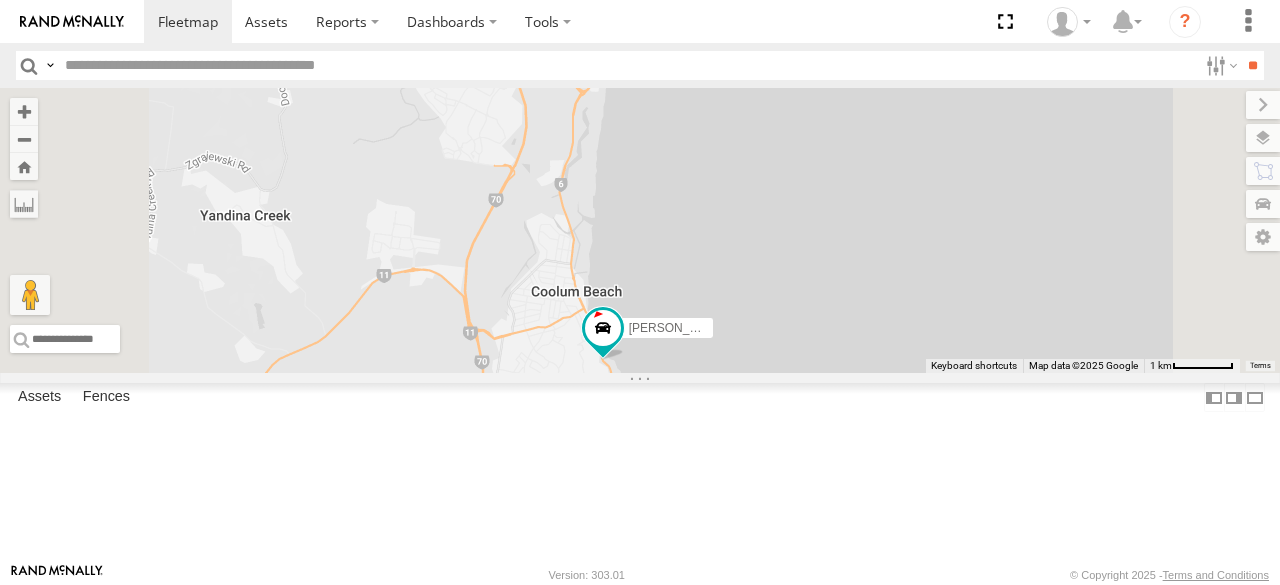 drag, startPoint x: 850, startPoint y: 457, endPoint x: 855, endPoint y: 311, distance: 146.08559 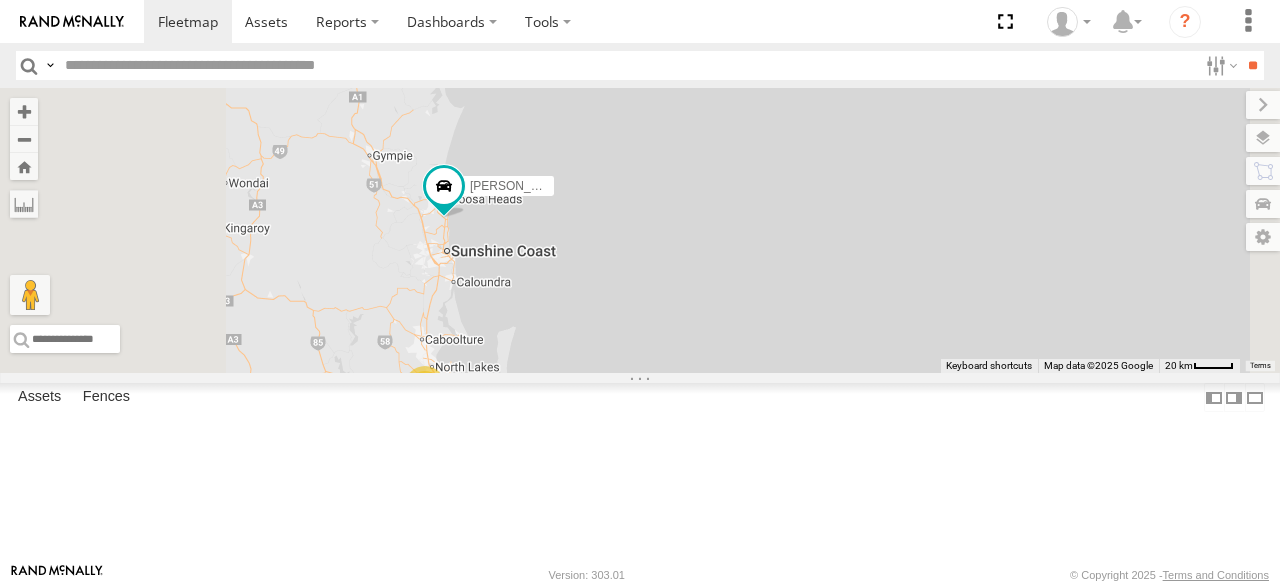 click on "[PERSON_NAME]- 817BG4 8 [PERSON_NAME] B - Corolla Hatch 2 [PERSON_NAME] [PERSON_NAME] 366JK9 - Corolla Hatch" at bounding box center (640, 230) 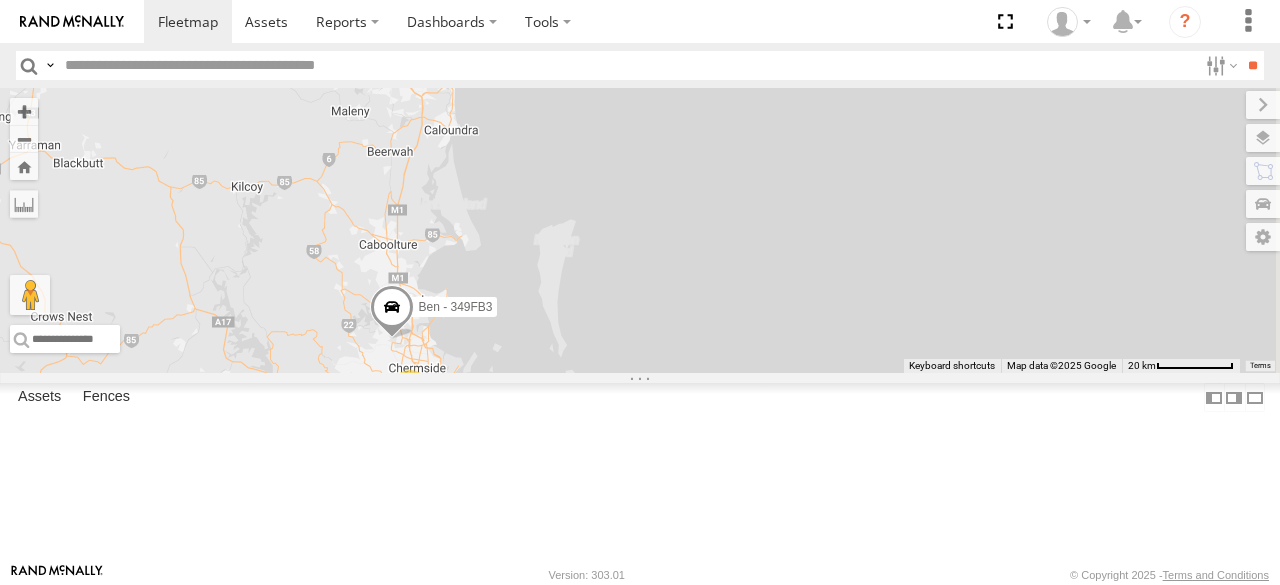 drag, startPoint x: 697, startPoint y: 497, endPoint x: 687, endPoint y: 411, distance: 86.579445 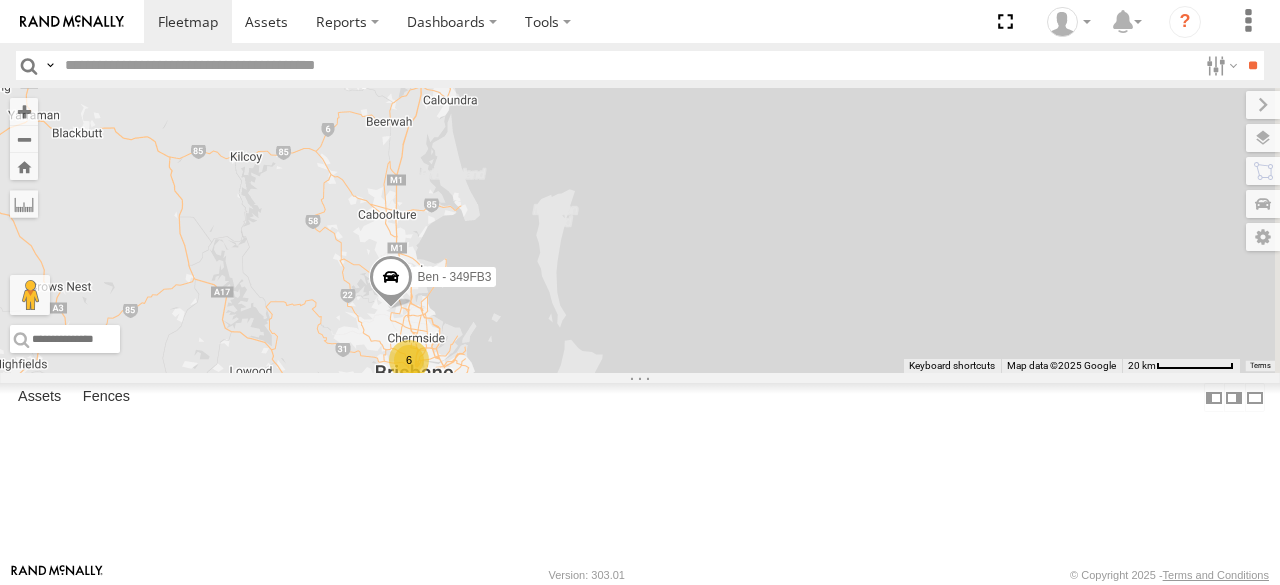 click on "[PERSON_NAME]- 817BG4 [PERSON_NAME] B - Corolla [PERSON_NAME] [PERSON_NAME] 366JK9 - Corolla Hatch 2 6 Ben - 349FB3 [PERSON_NAME] 019IP4 - Hilux" at bounding box center [640, 230] 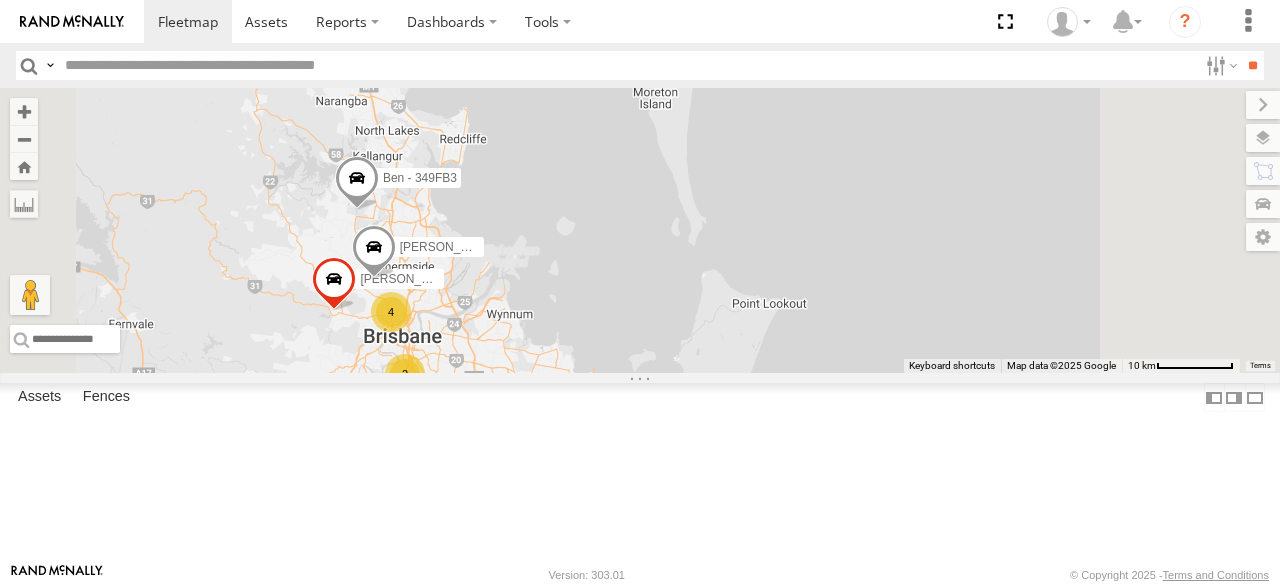 drag, startPoint x: 737, startPoint y: 443, endPoint x: 756, endPoint y: 319, distance: 125.4472 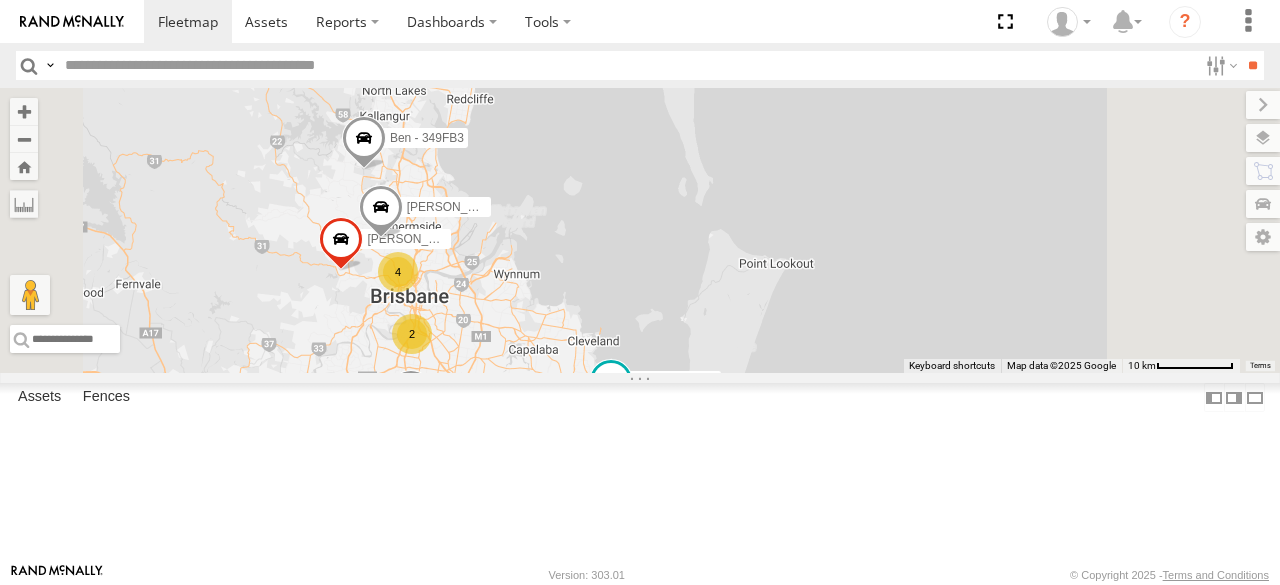 click on "[PERSON_NAME]- 817BG4 [PERSON_NAME] B - Corolla [PERSON_NAME] [PERSON_NAME] 366JK9 - Corolla [PERSON_NAME] - 349FB3 [PERSON_NAME] 019IP4 - Hilux 2 4 [PERSON_NAME] - 017IP4 [PERSON_NAME] - 063 EB2" at bounding box center (640, 230) 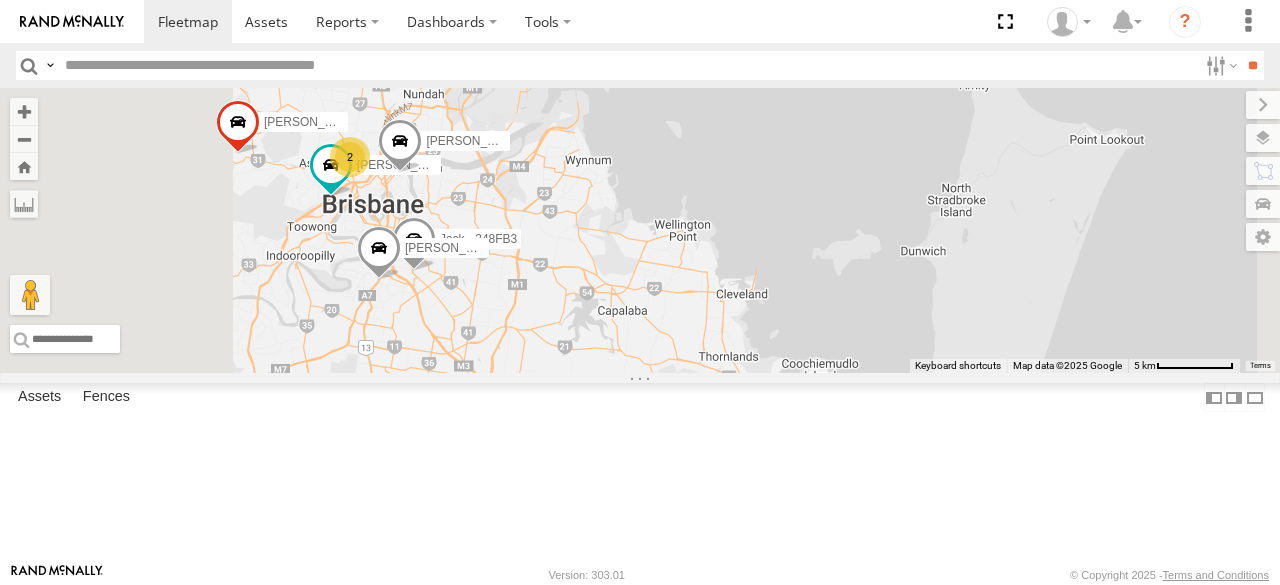 click on "Jack - 348FB3" at bounding box center (472, 239) 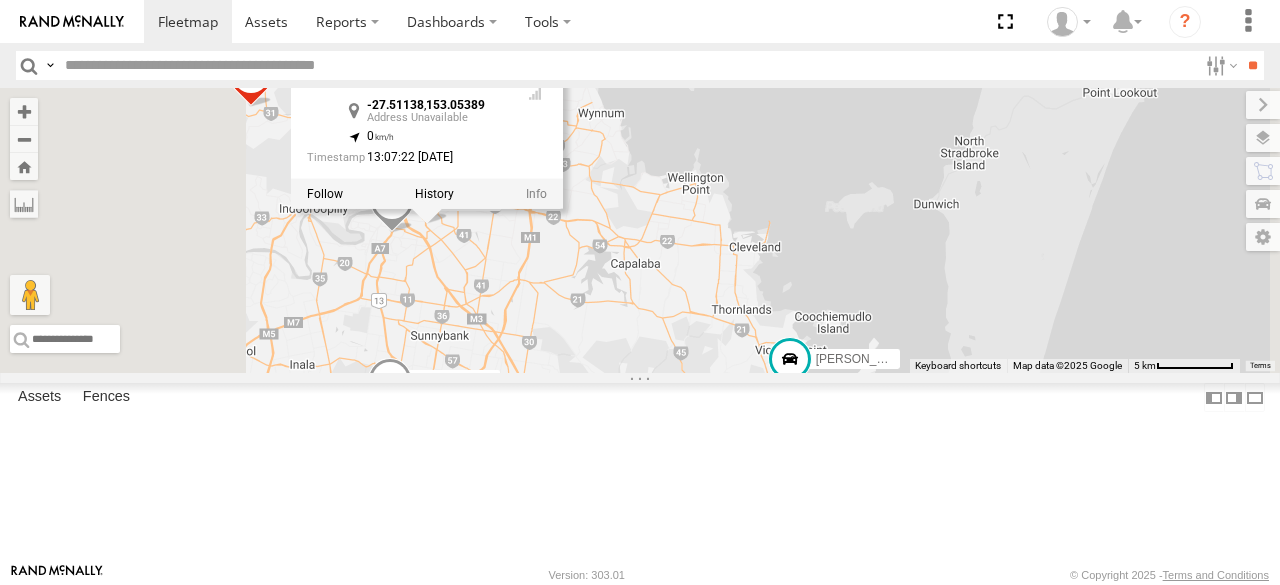 click on "[PERSON_NAME]- 817BG4 [PERSON_NAME] B - Corolla [PERSON_NAME] [PERSON_NAME] 366JK9 - Corolla [PERSON_NAME] - 349FB3 [PERSON_NAME] 019IP4 - Hilux [PERSON_NAME] - 017IP4 [PERSON_NAME] - 063 EB2 [PERSON_NAME] - 571IW2 [PERSON_NAME] - 348FB3 2 [PERSON_NAME] - 364JK9 [PERSON_NAME] - 269 EH7 [PERSON_NAME] - 348FB3 -27.51138 ,  153.05389 0 13:07:22 [DATE]" at bounding box center (640, 230) 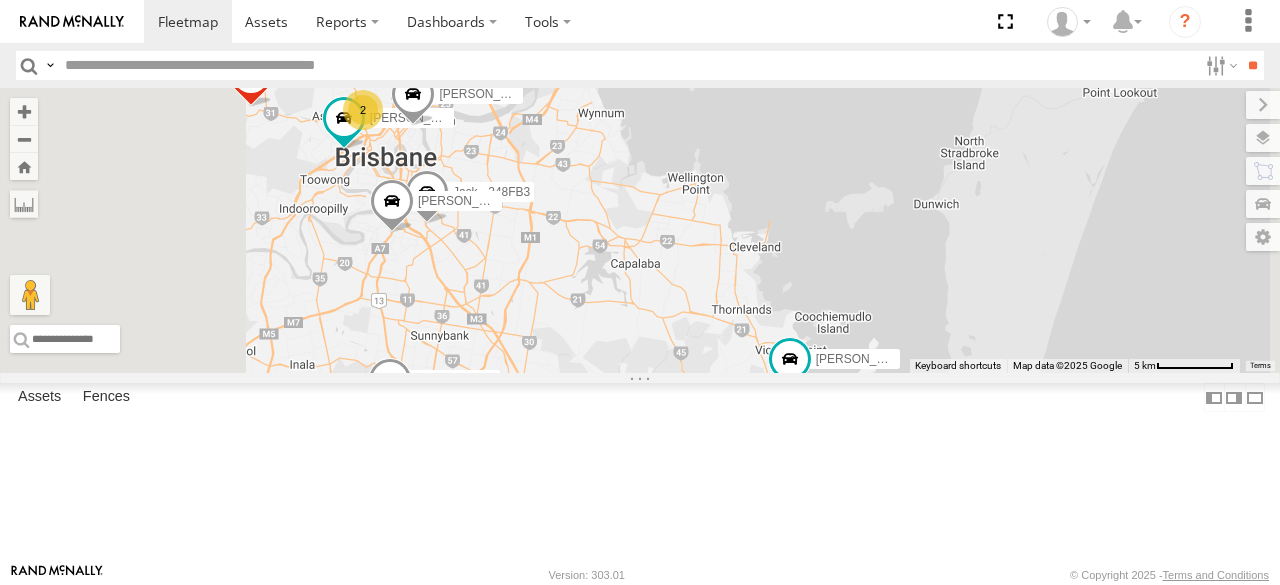click at bounding box center [547, 400] 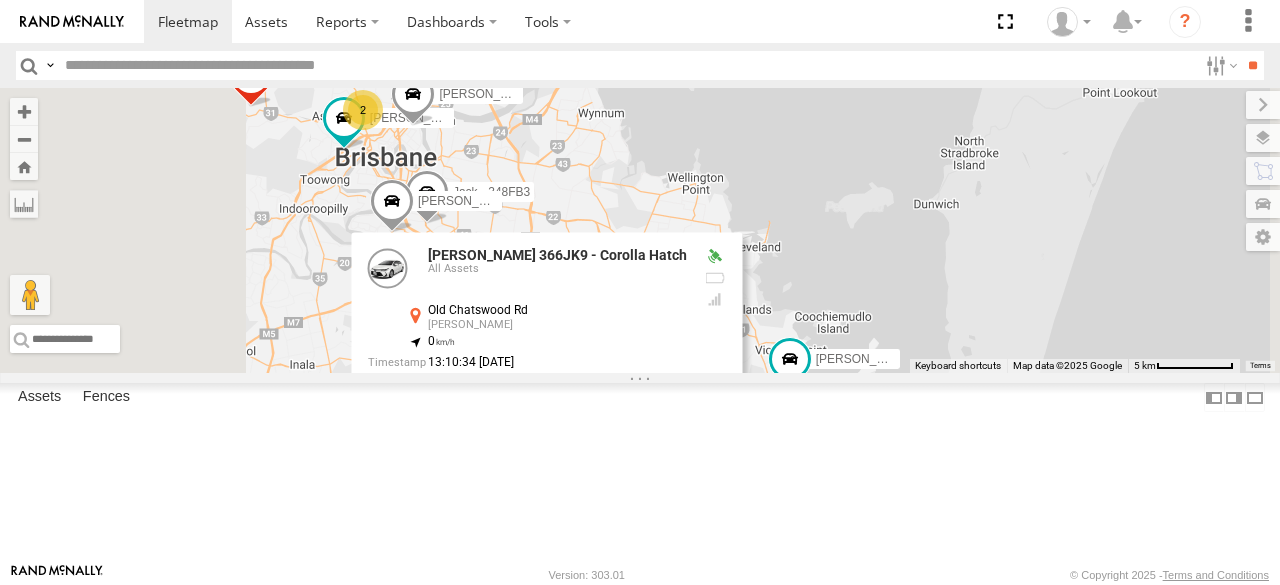 click on "[PERSON_NAME]- 817BG4 [PERSON_NAME] - Corolla [PERSON_NAME] [PERSON_NAME] 366JK9 - Corolla [PERSON_NAME] - 349FB3 [PERSON_NAME] 019IP4 - Hilux [PERSON_NAME] - 017IP4 [PERSON_NAME] - 063 EB2 [PERSON_NAME] - 571IW2 [PERSON_NAME] - 348FB3 2 [PERSON_NAME] - 364JK9 [PERSON_NAME] - 269 EH7 [PERSON_NAME] 366JK9 - Corolla Hatch All Assets Old Chatswood Rd [PERSON_NAME] -27.63492 ,  153.13648 0 13:10:34 [DATE]" at bounding box center (640, 230) 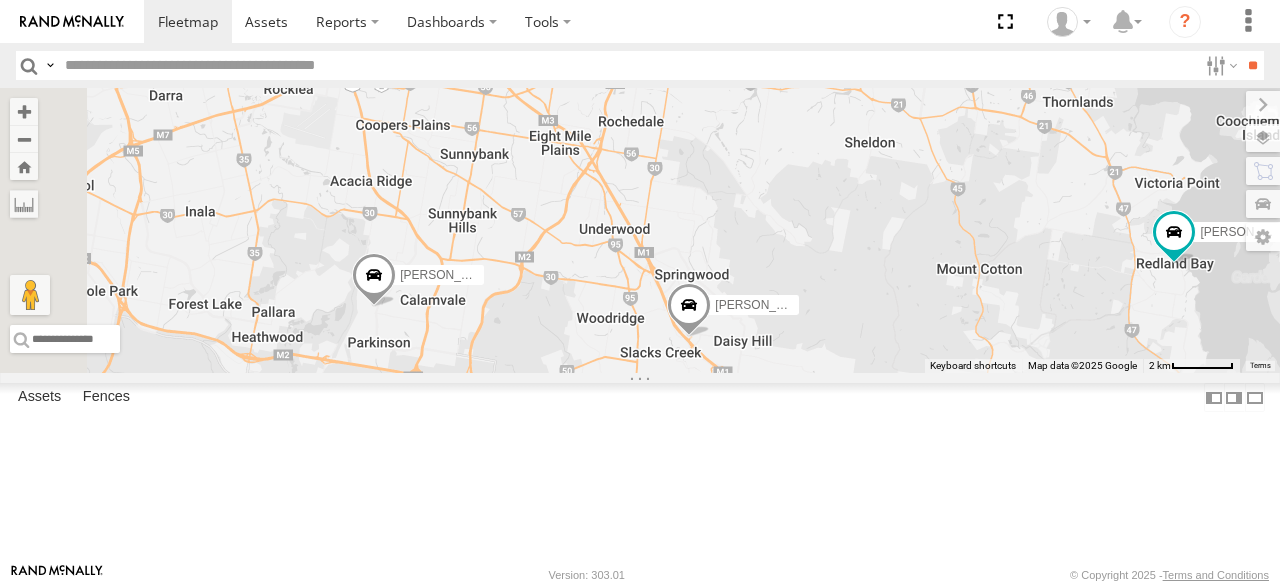 drag, startPoint x: 750, startPoint y: 526, endPoint x: 862, endPoint y: 420, distance: 154.20766 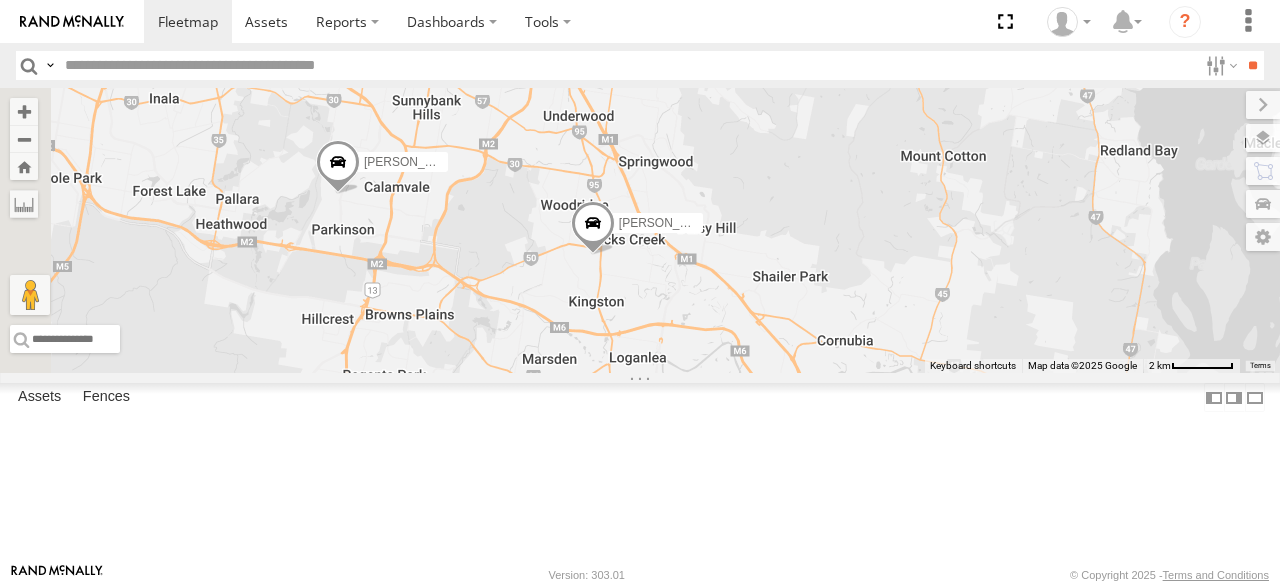 drag, startPoint x: 824, startPoint y: 419, endPoint x: 799, endPoint y: 377, distance: 48.8774 